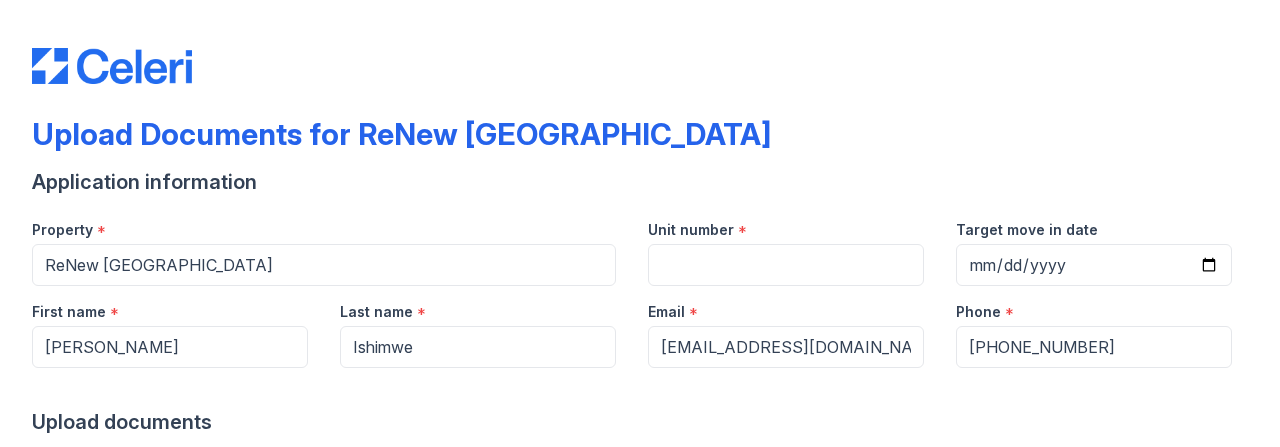 scroll, scrollTop: 0, scrollLeft: 0, axis: both 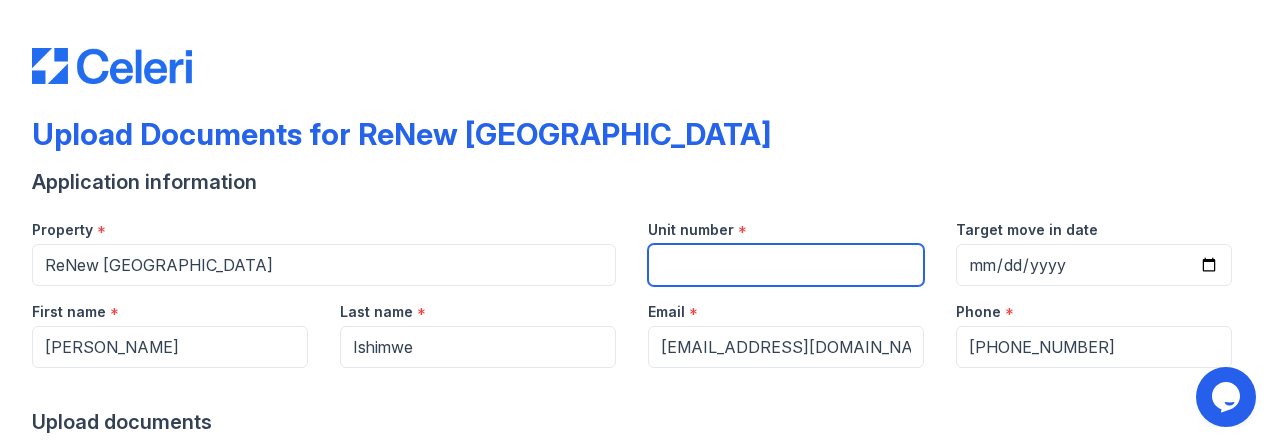 click on "Unit number" at bounding box center [786, 265] 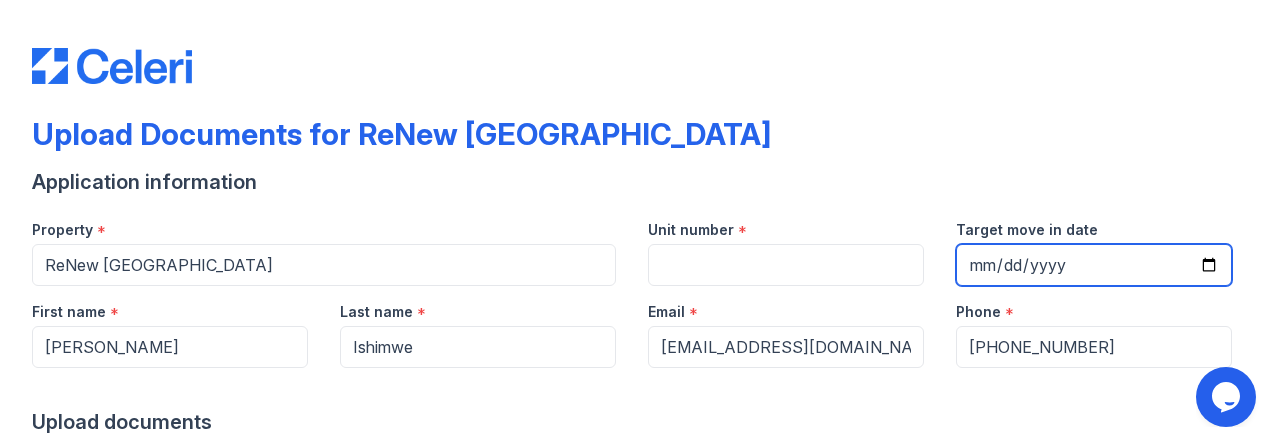 click on "Target move in date" at bounding box center [1094, 265] 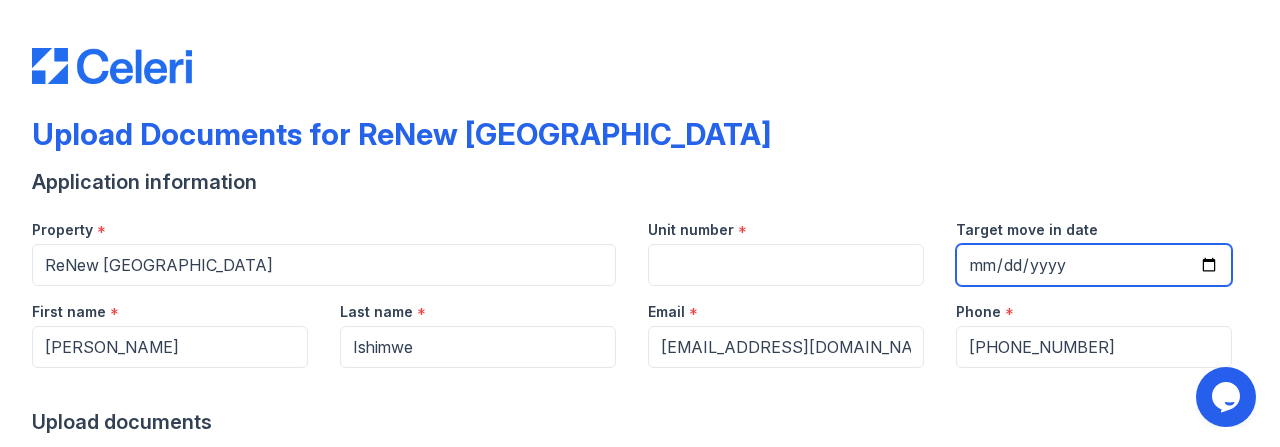 click on "2002-07-28" at bounding box center (1094, 265) 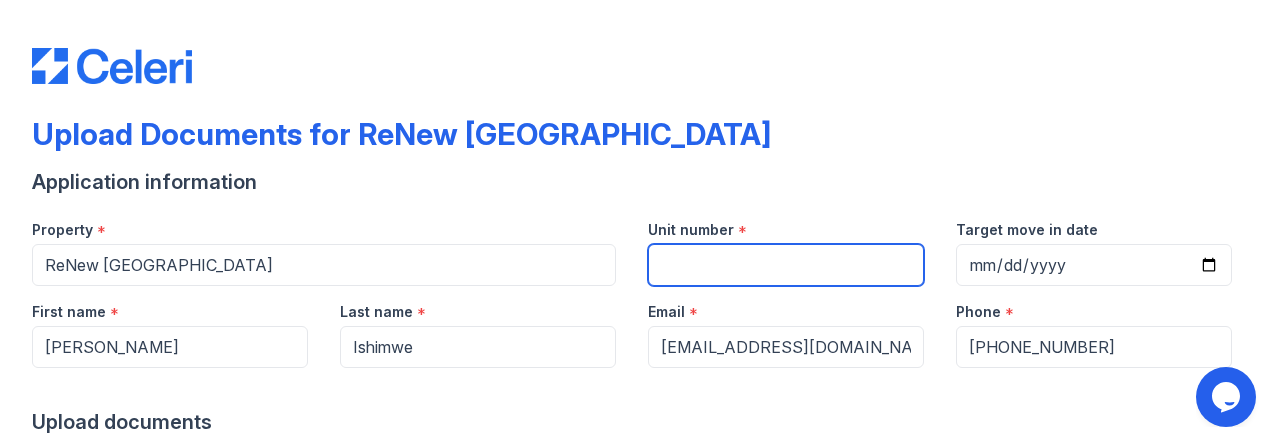 click on "Unit number" at bounding box center (786, 265) 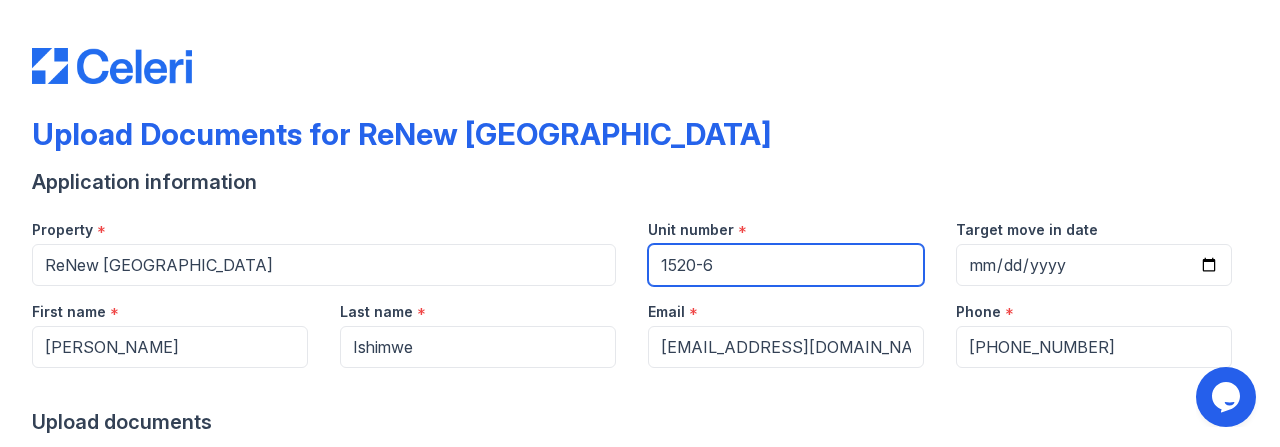 type on "1520-6" 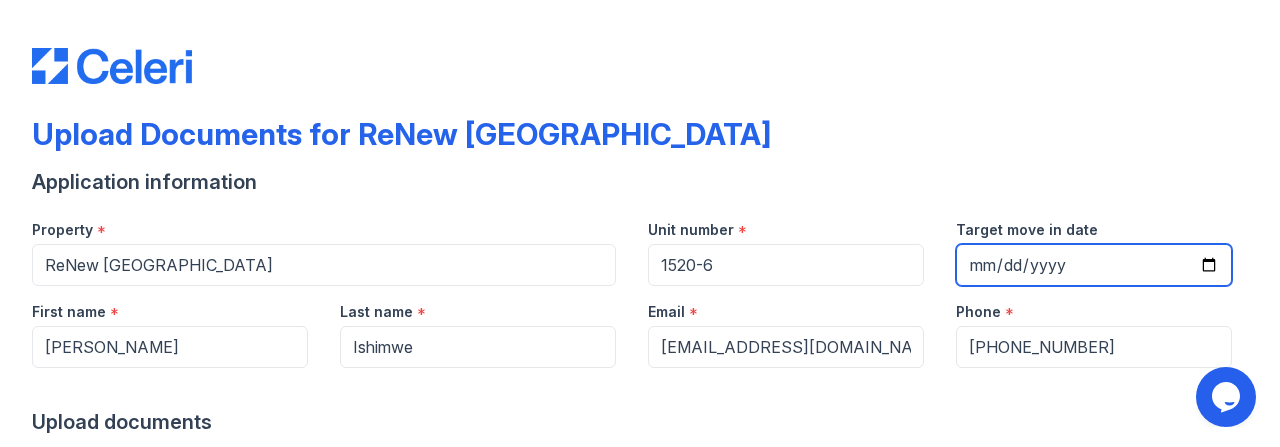 click on "2025-07-28" at bounding box center (1094, 265) 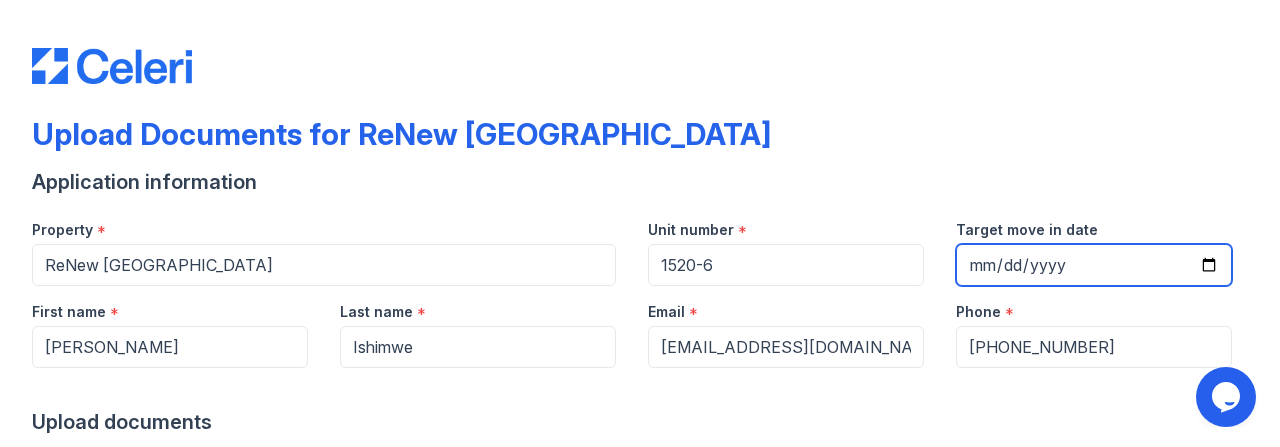 type 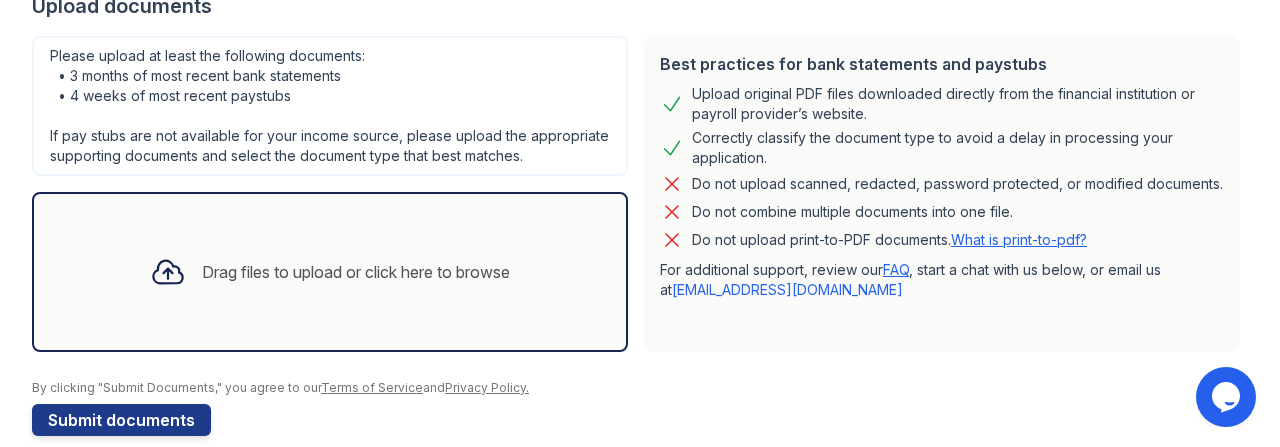 scroll, scrollTop: 445, scrollLeft: 0, axis: vertical 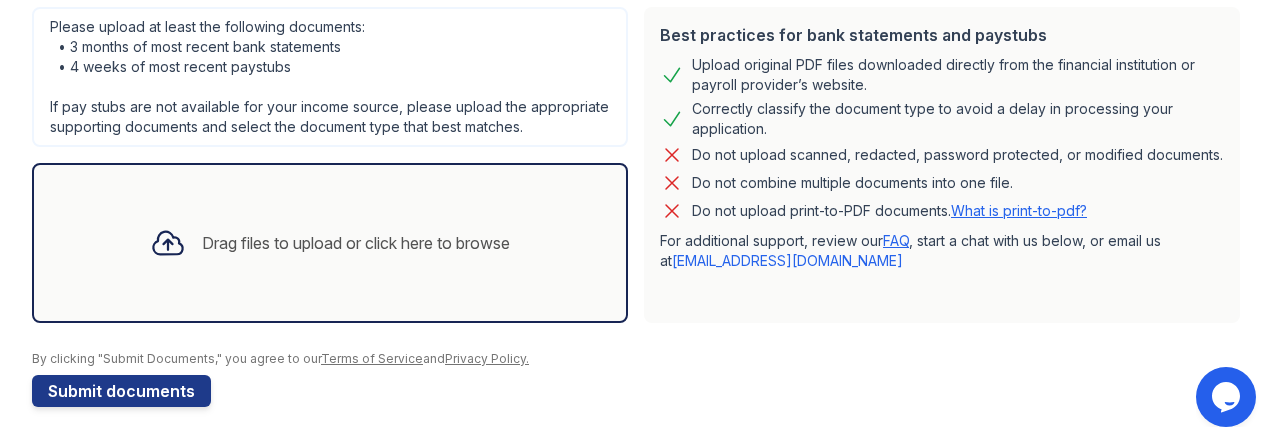 click on "Drag files to upload or click here to browse" at bounding box center (356, 243) 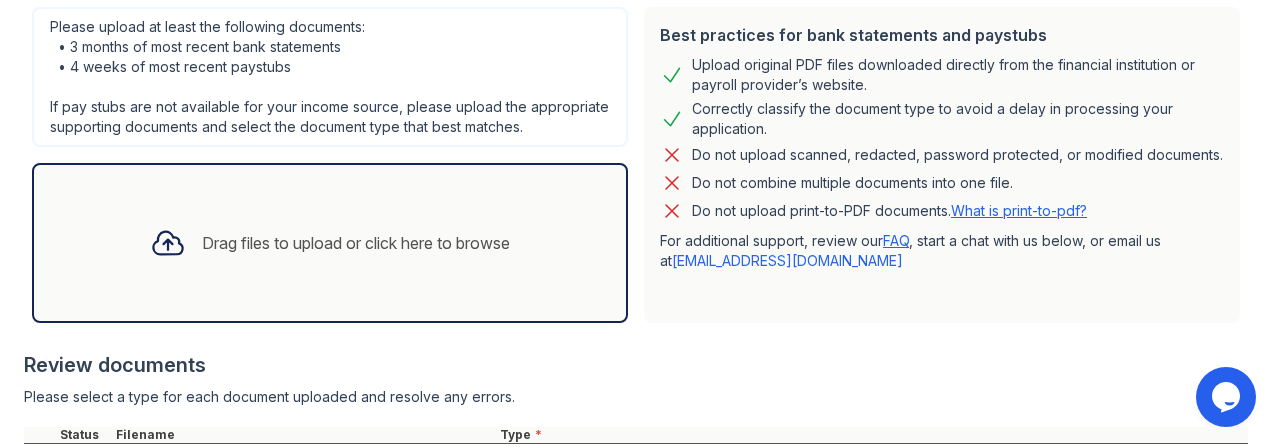 scroll, scrollTop: 774, scrollLeft: 0, axis: vertical 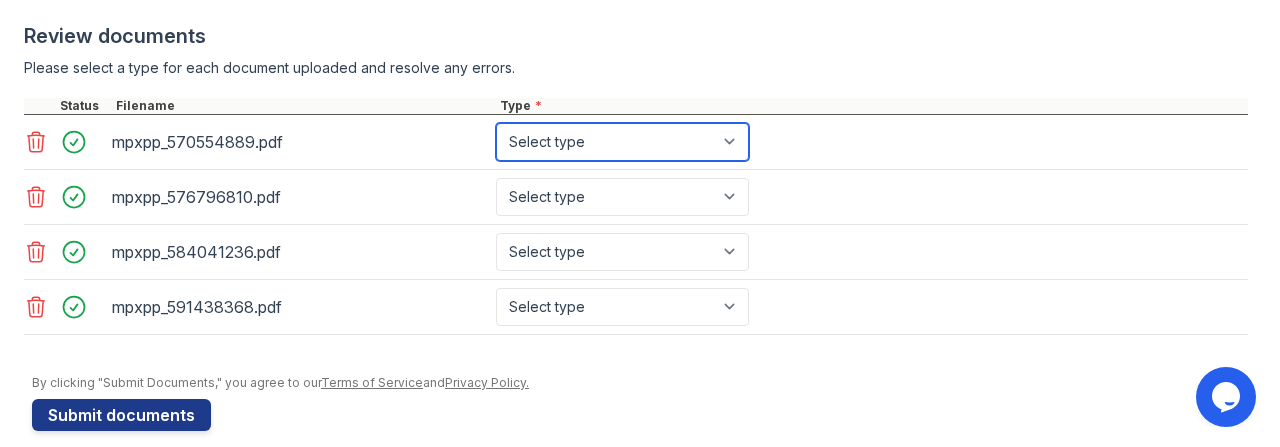 click on "Select type
Paystub
Bank Statement
Offer Letter
Tax Documents
Benefit Award Letter
Investment Account Statement
Other" at bounding box center (622, 142) 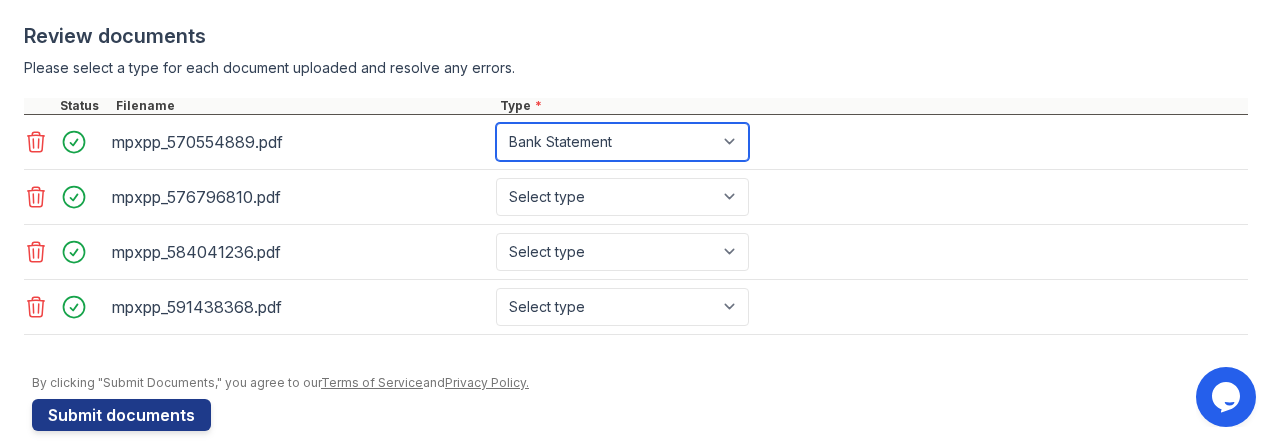 click on "Bank Statement" at bounding box center [0, 0] 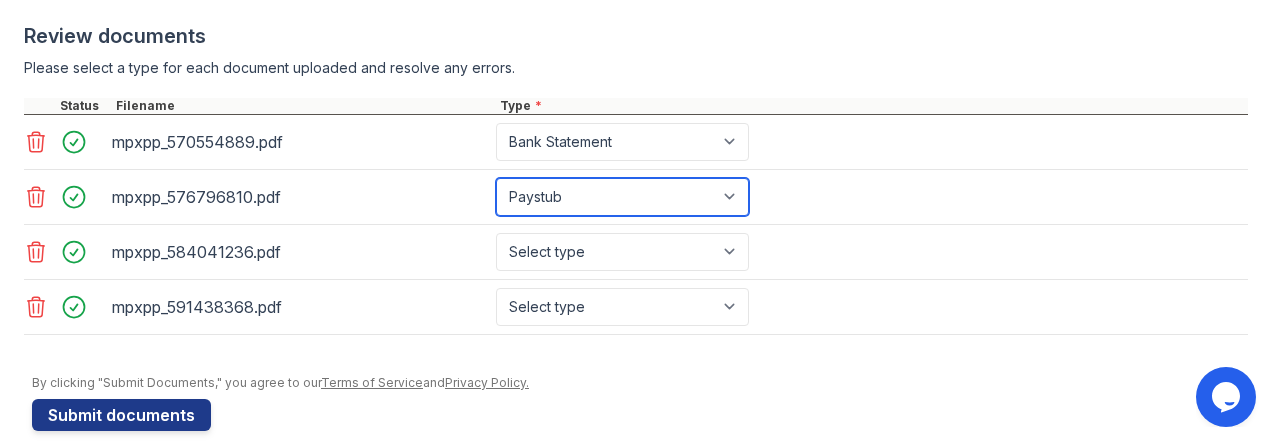 click on "Paystub" at bounding box center [0, 0] 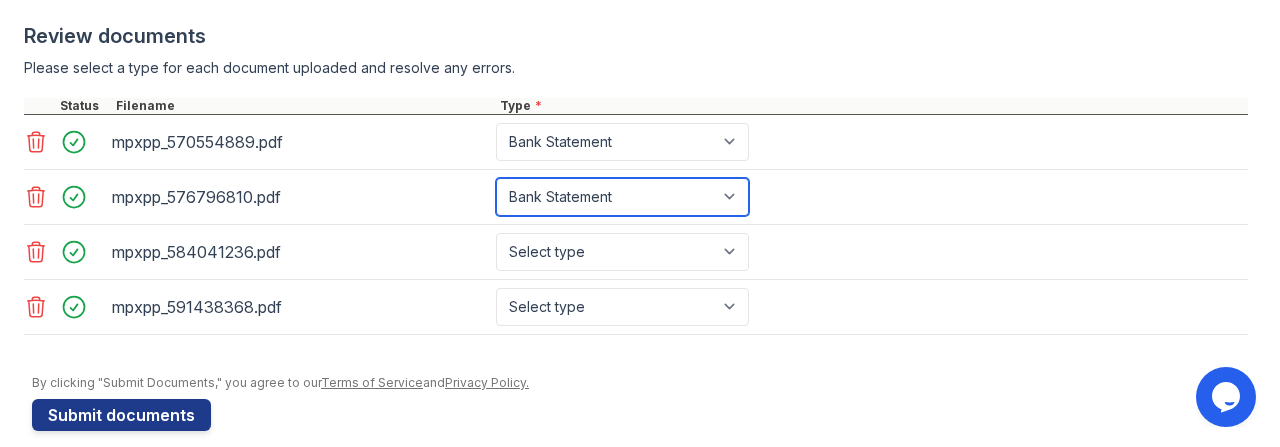 click on "Bank Statement" at bounding box center (0, 0) 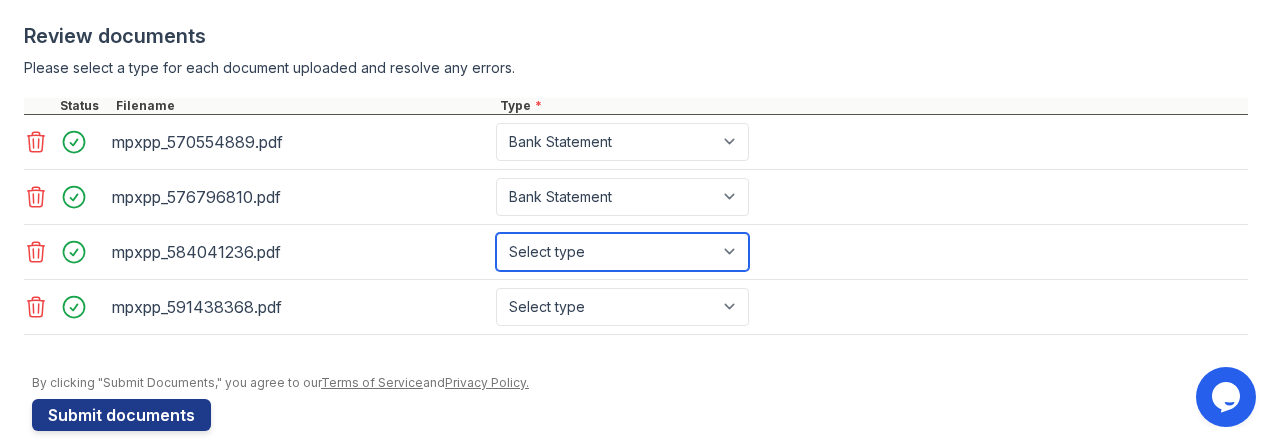 select on "bank_statement" 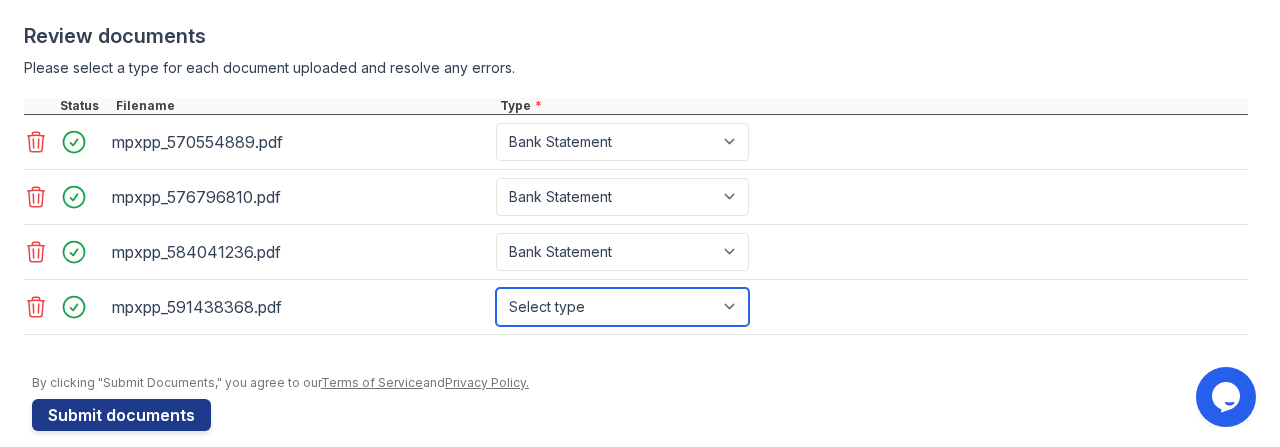 select on "bank_statement" 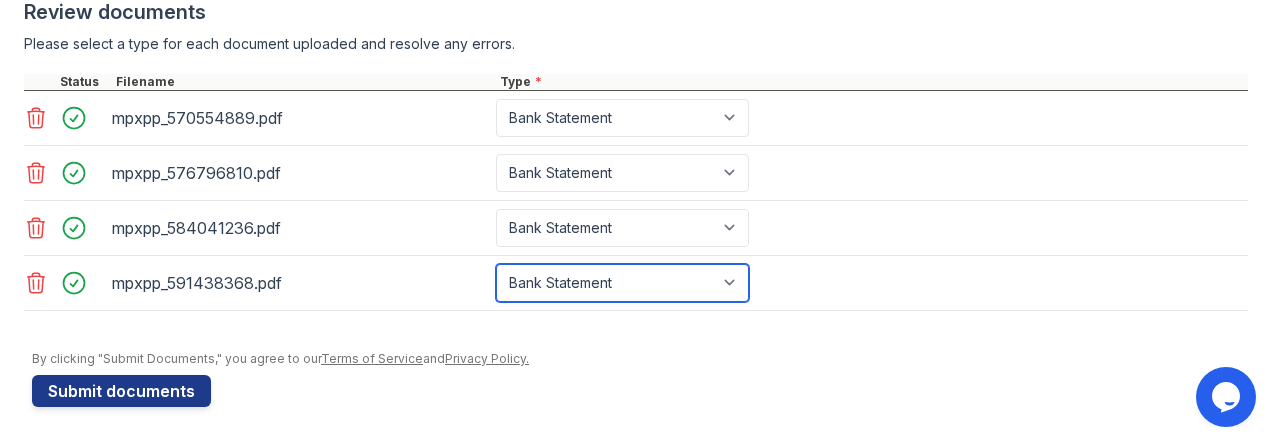 scroll, scrollTop: 391, scrollLeft: 0, axis: vertical 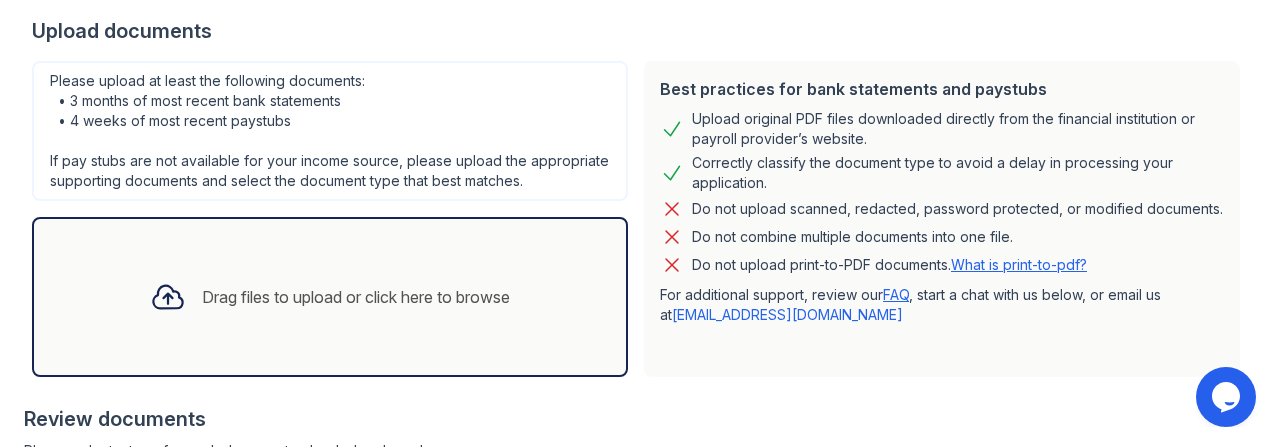 click 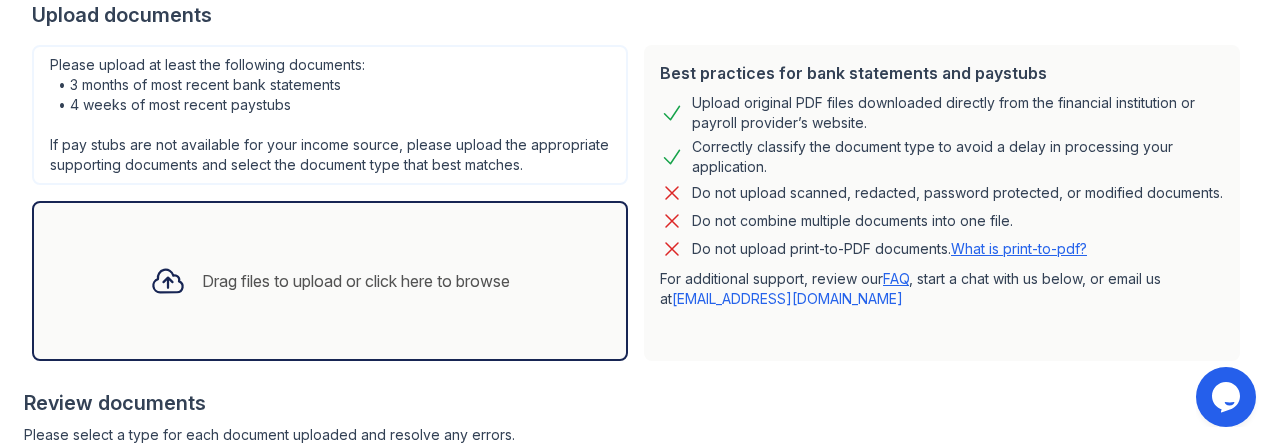 scroll, scrollTop: 798, scrollLeft: 0, axis: vertical 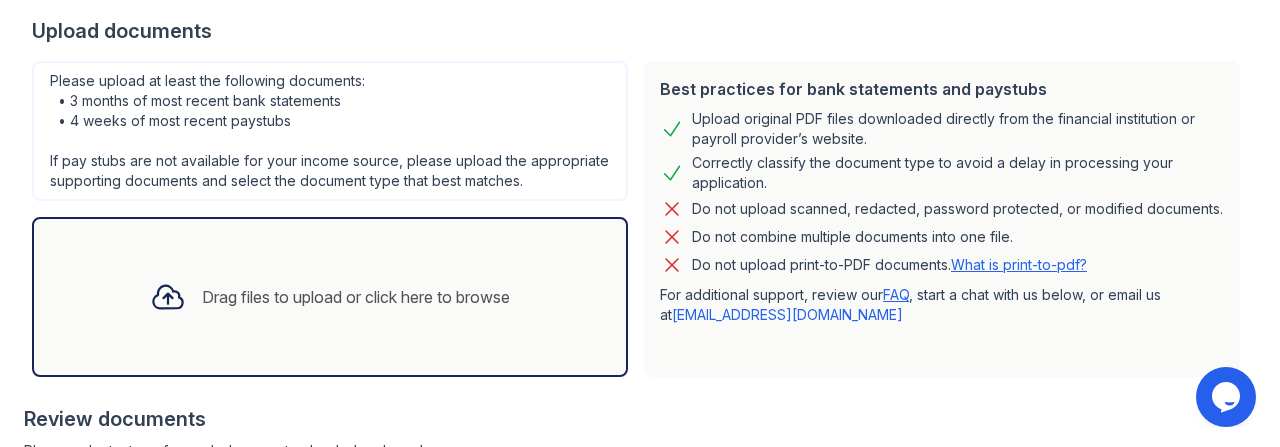 click 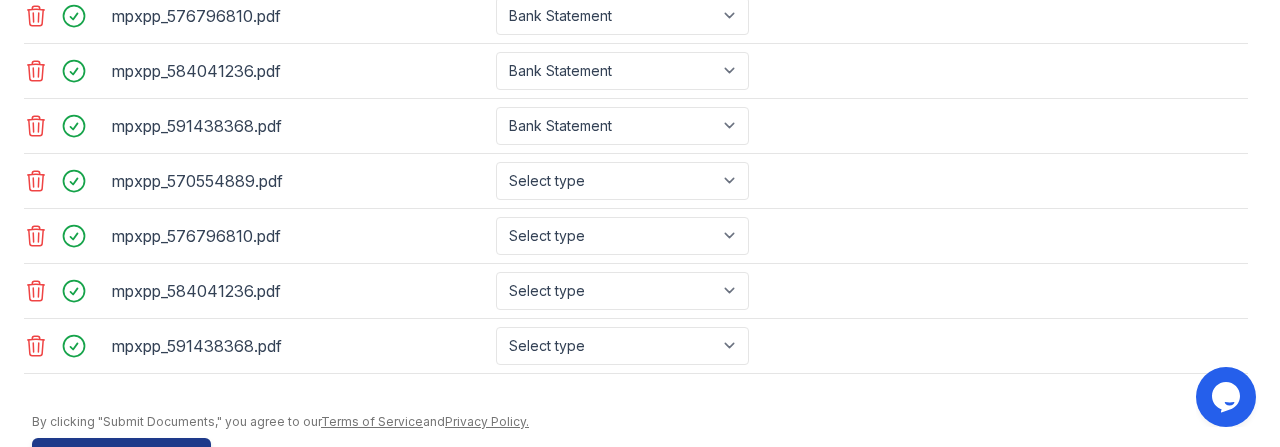 scroll, scrollTop: 1018, scrollLeft: 0, axis: vertical 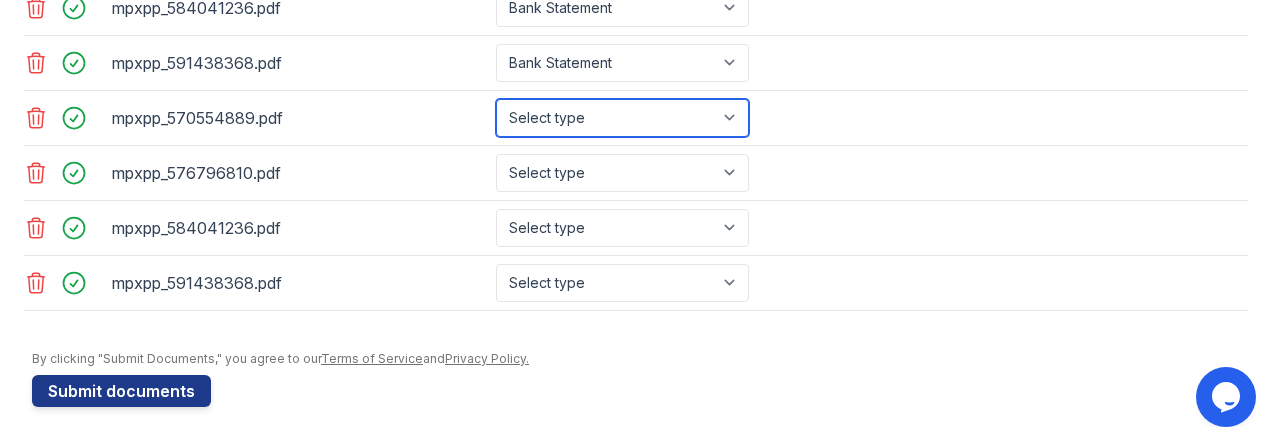 click on "Select type
Paystub
Bank Statement
Offer Letter
Tax Documents
Benefit Award Letter
Investment Account Statement
Other" at bounding box center [622, 118] 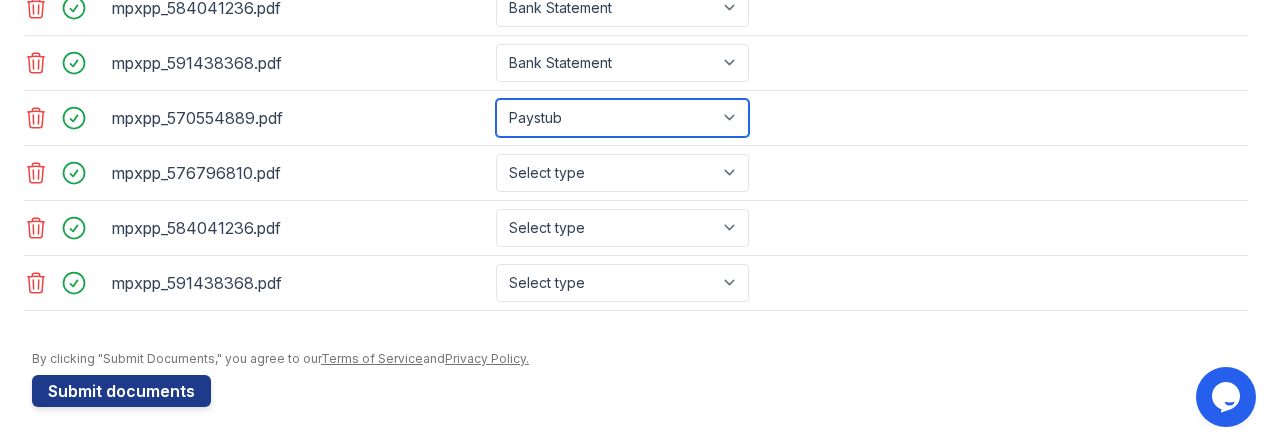 click on "Paystub" at bounding box center [0, 0] 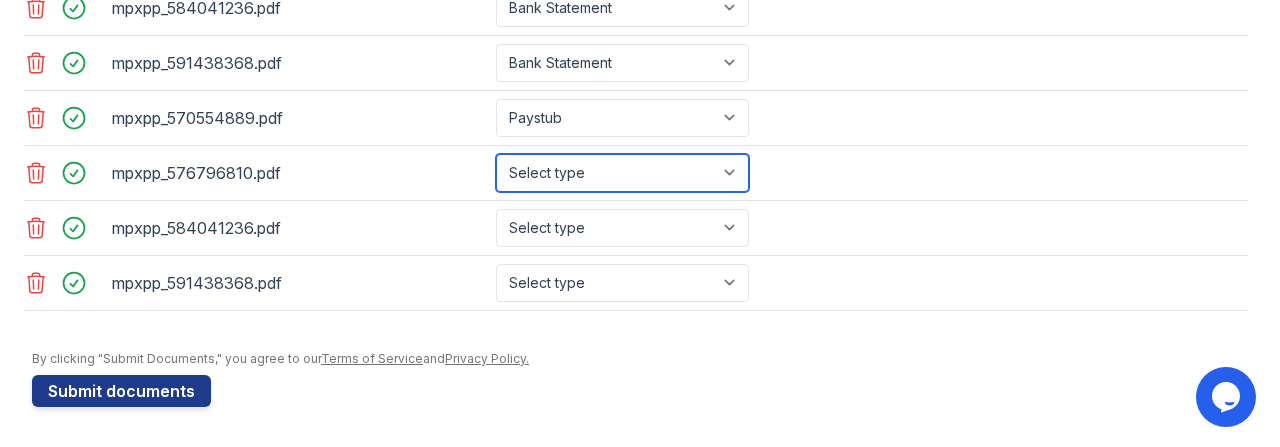 select on "paystub" 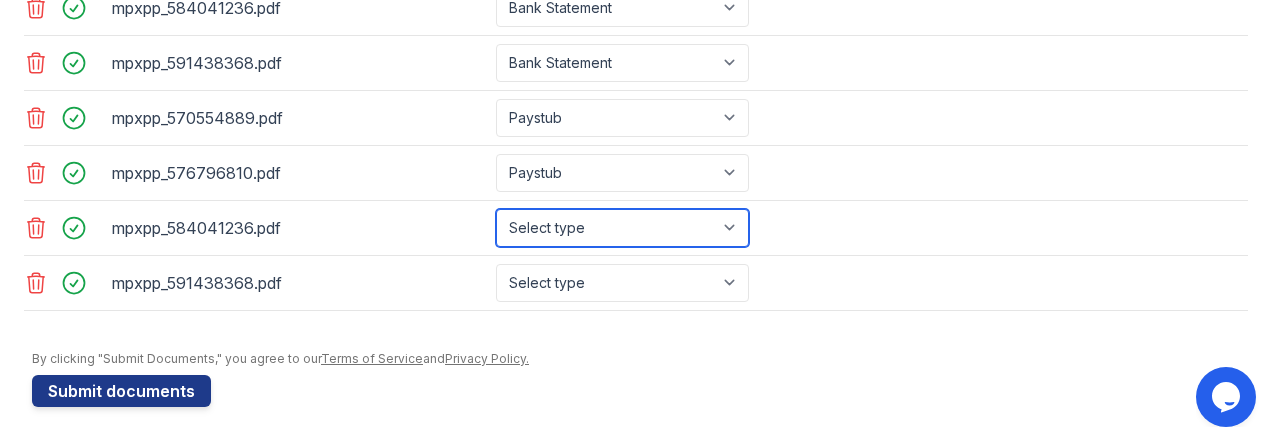 select on "paystub" 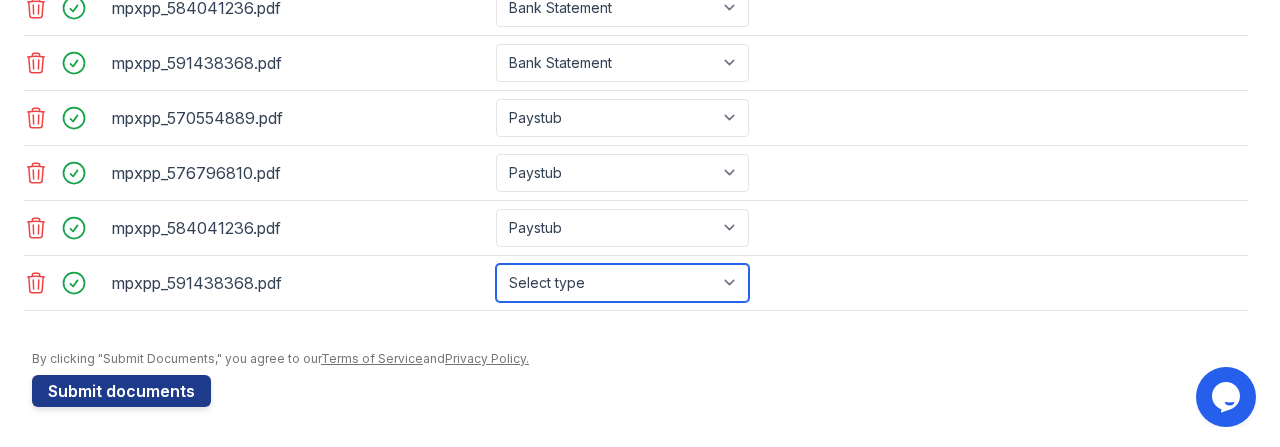 select on "paystub" 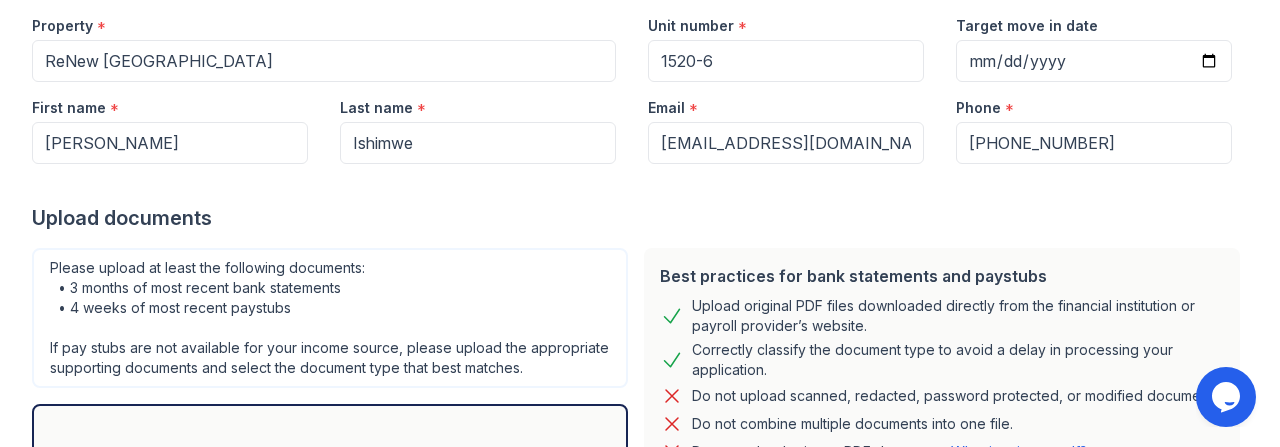 scroll, scrollTop: 611, scrollLeft: 0, axis: vertical 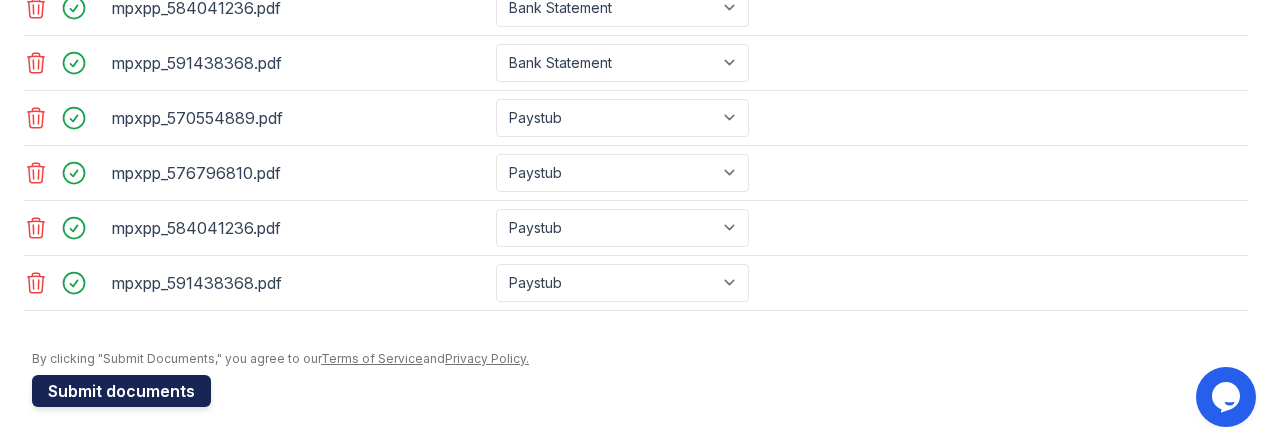 click on "Submit documents" at bounding box center (121, 391) 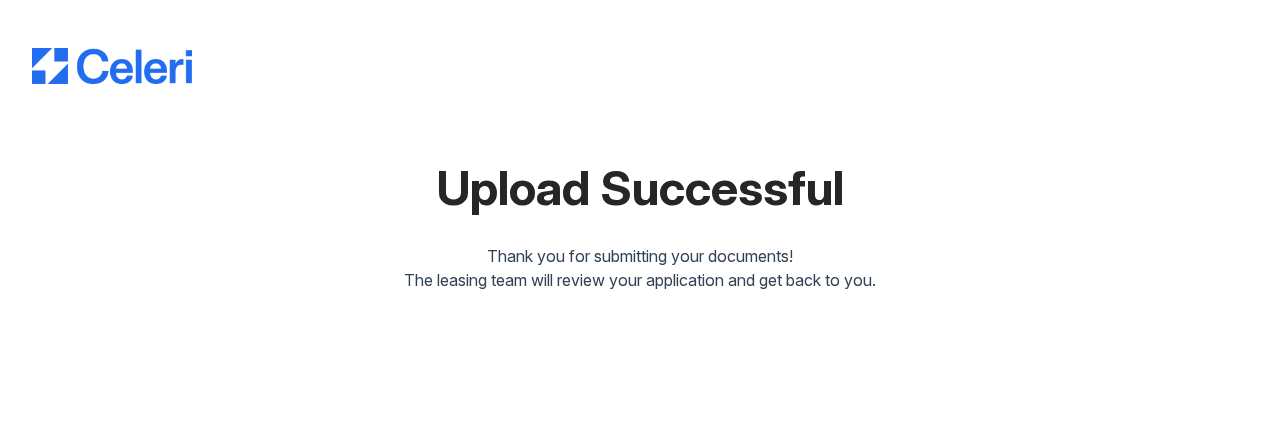 click on "Upload Successful
Thank you for submitting your documents!
The leasing team will review your application and get back to you." at bounding box center (640, 162) 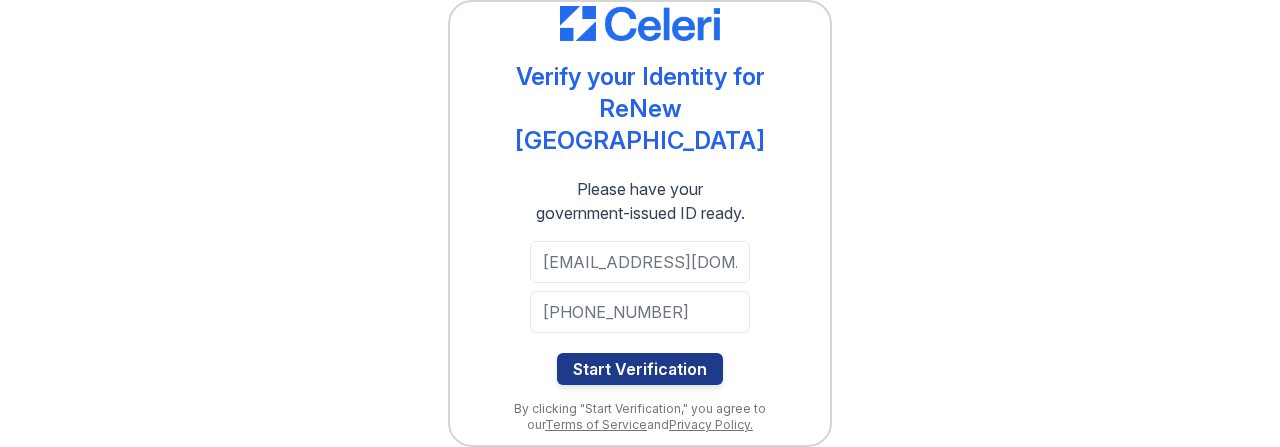 click on "Start Verification" at bounding box center (640, 369) 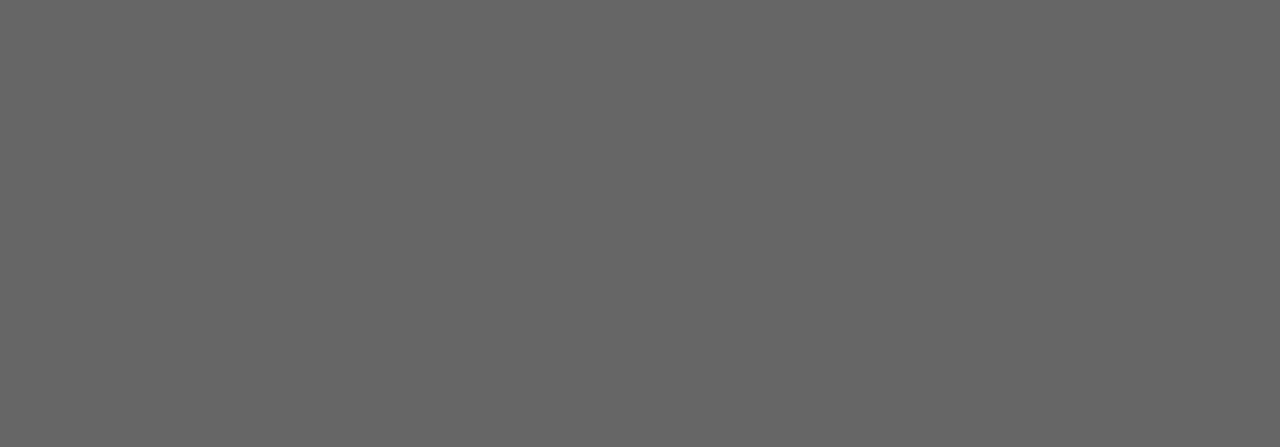 scroll, scrollTop: 0, scrollLeft: 0, axis: both 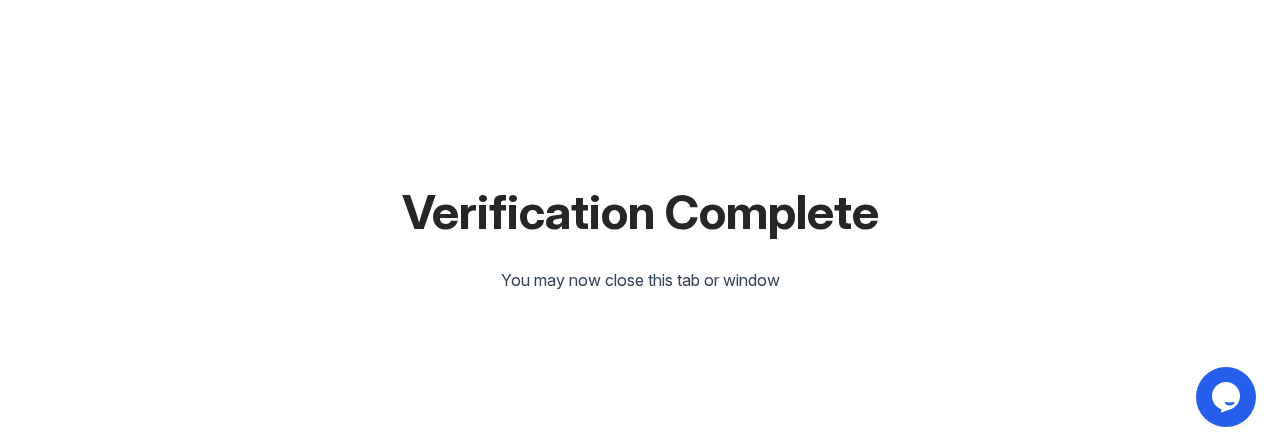 click on "Verification Complete
You may now close this tab or window" at bounding box center [640, 223] 